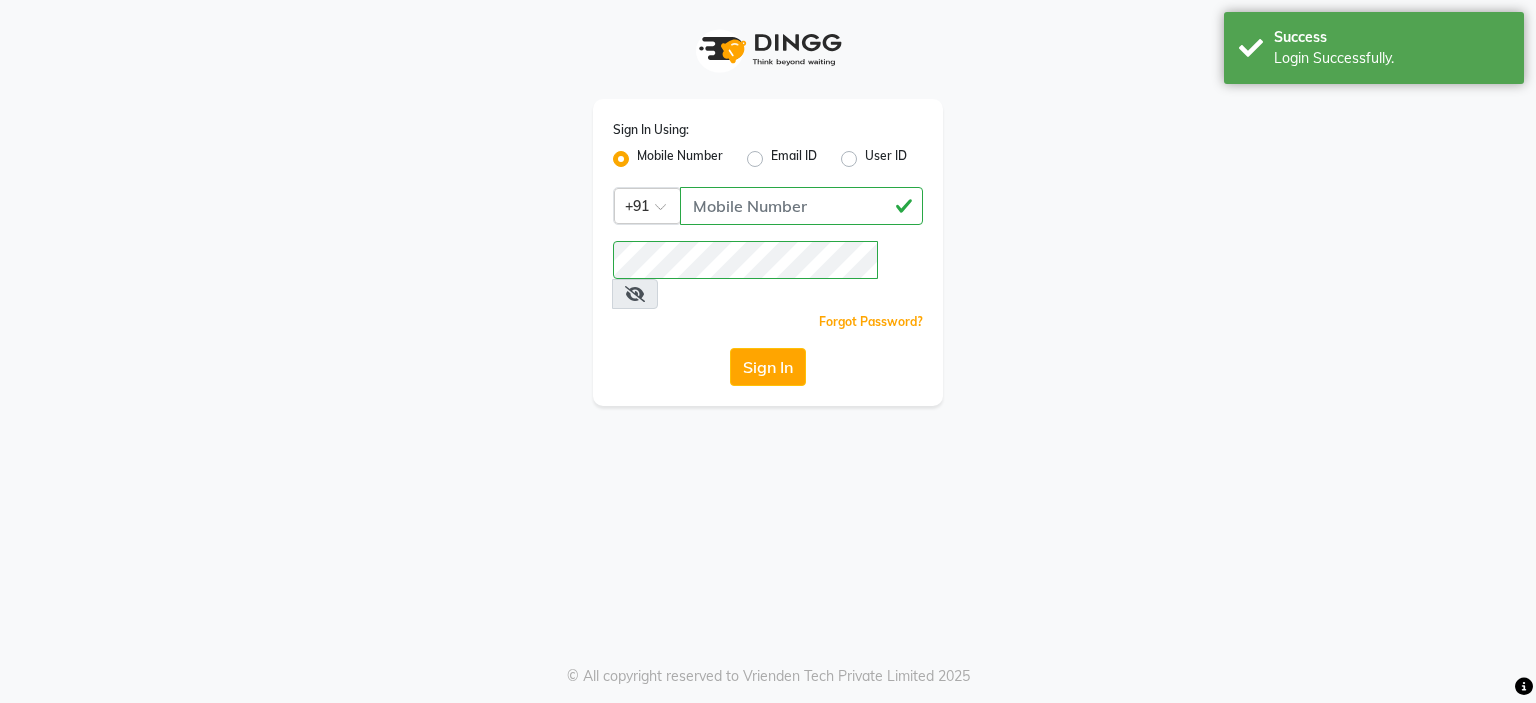scroll, scrollTop: 0, scrollLeft: 0, axis: both 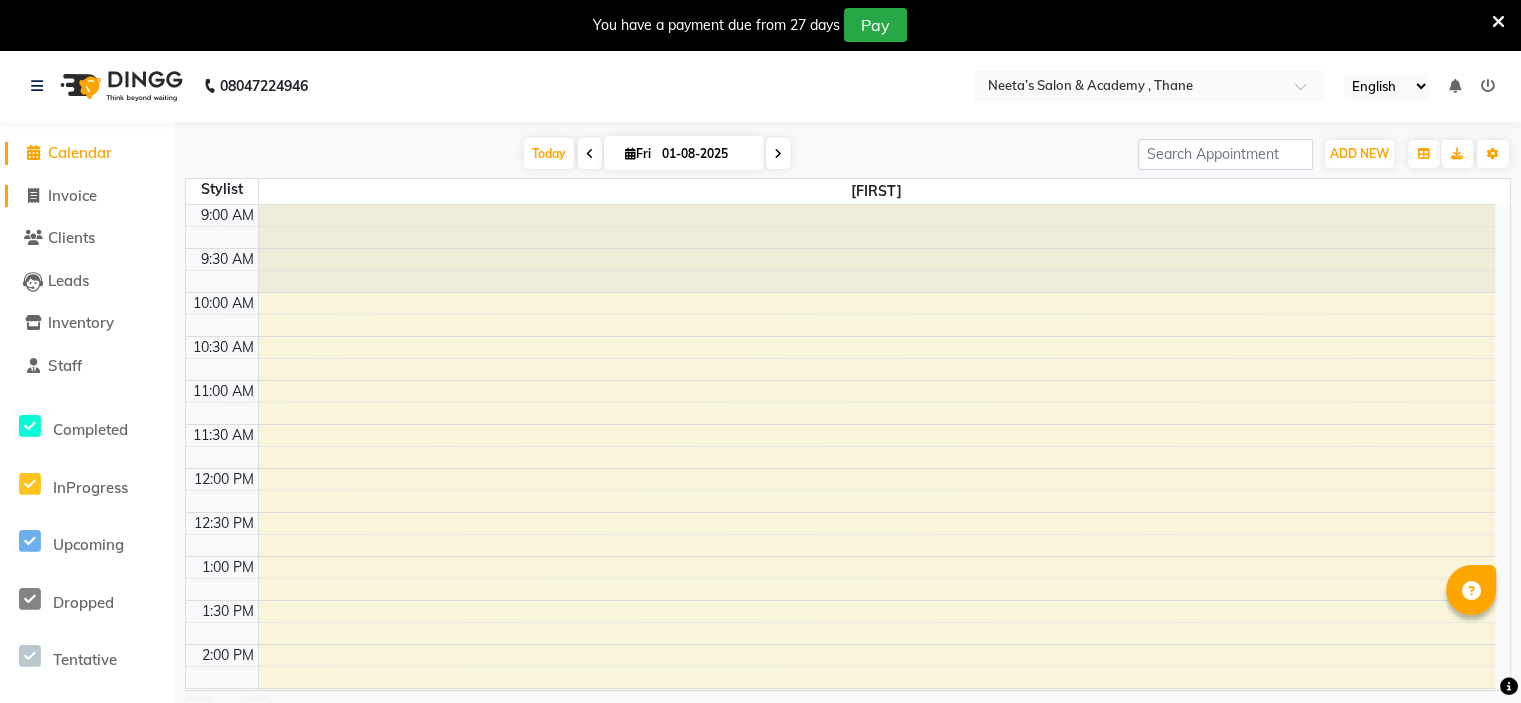 click on "Invoice" 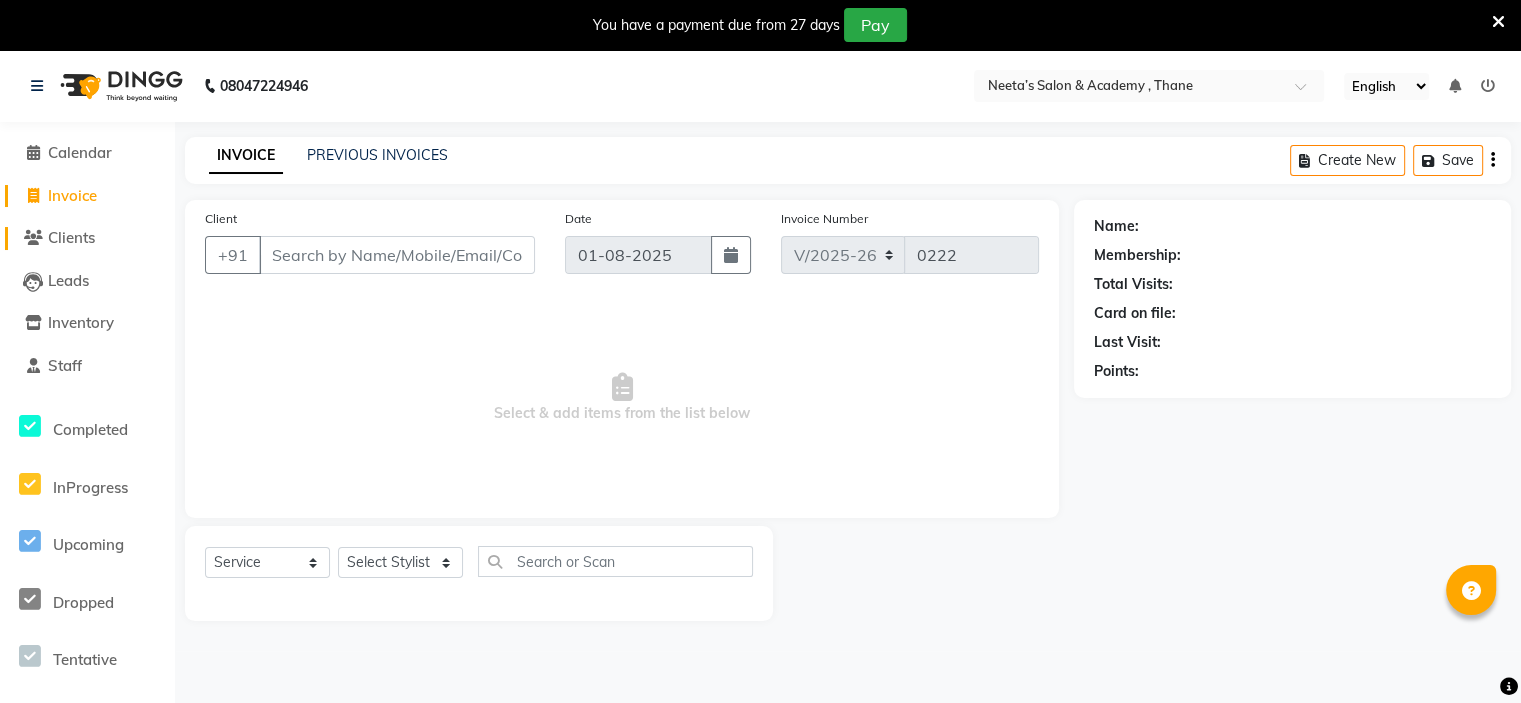 click on "Clients" 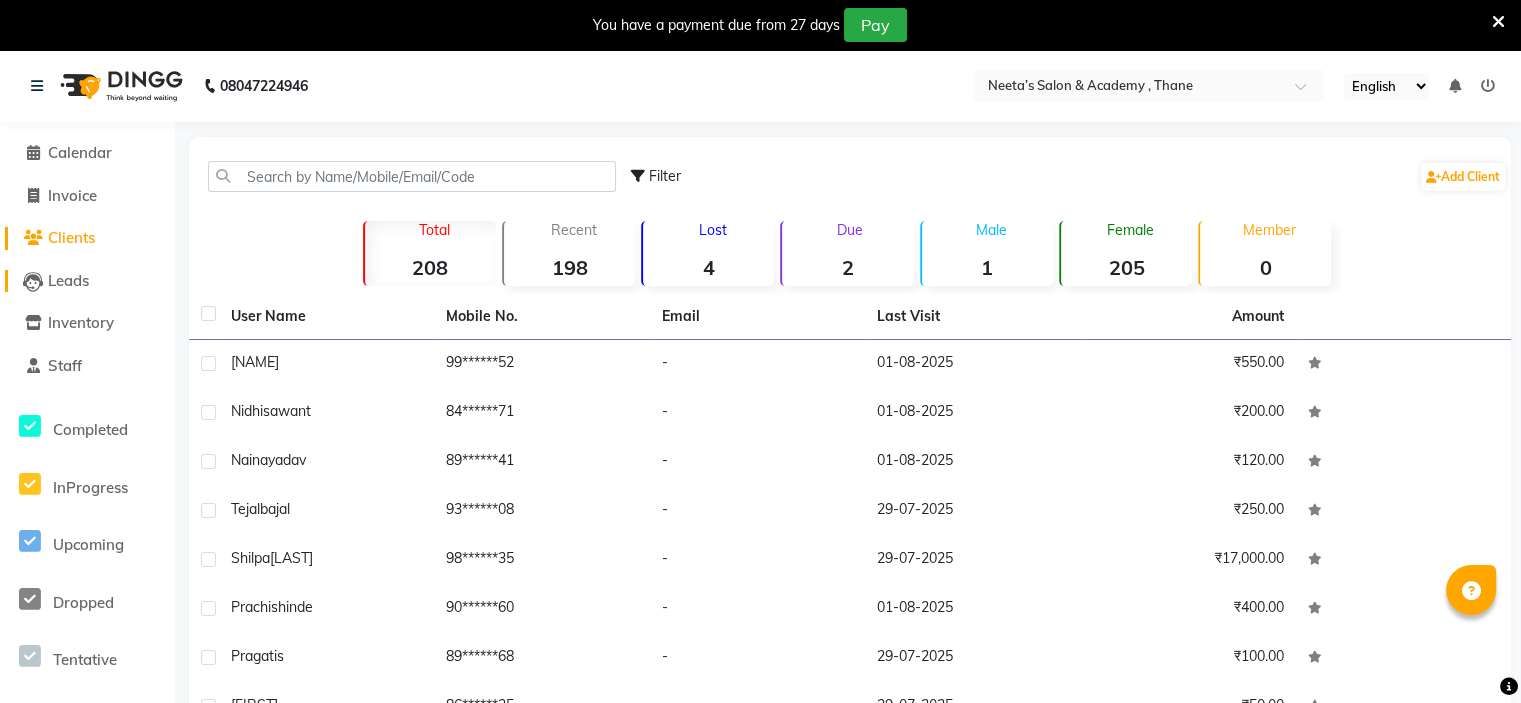 click on "Leads" 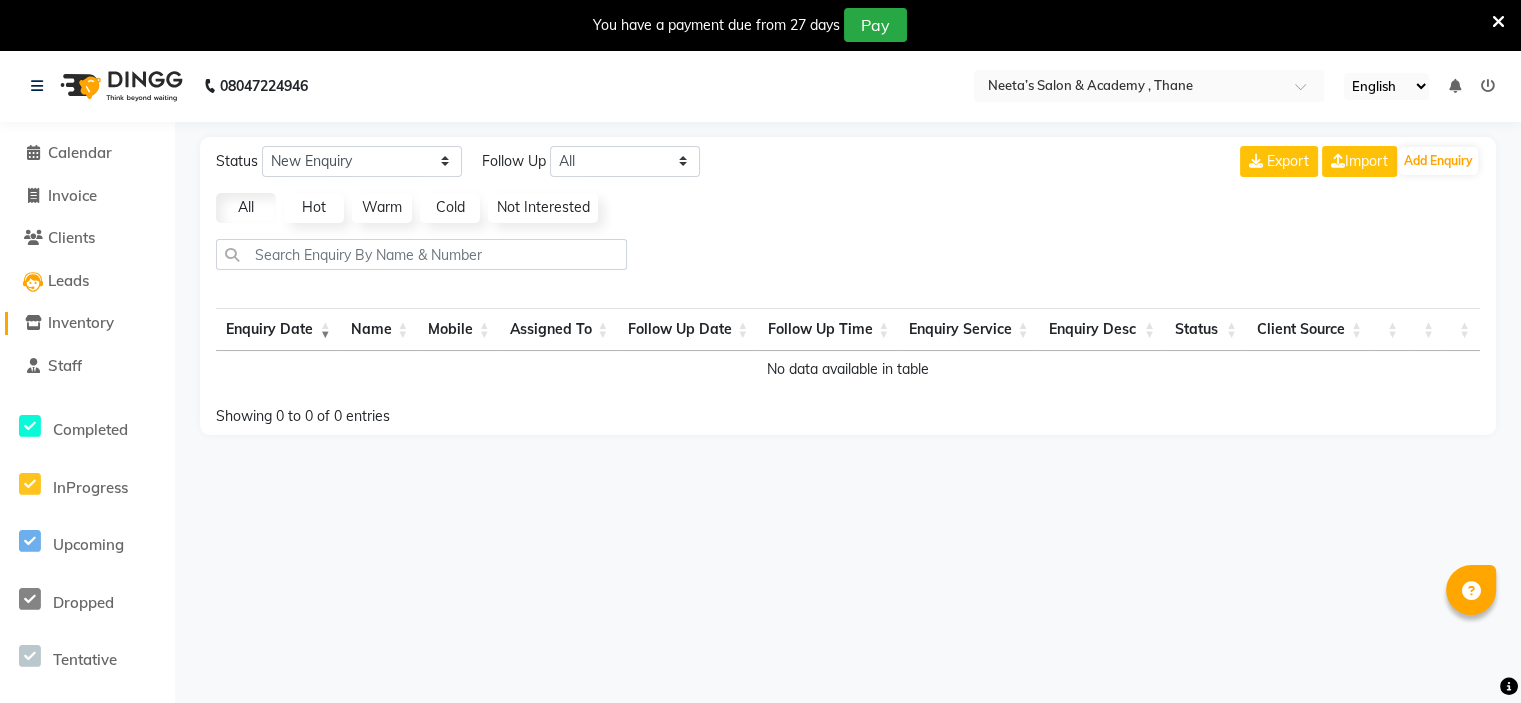 click on "Inventory" 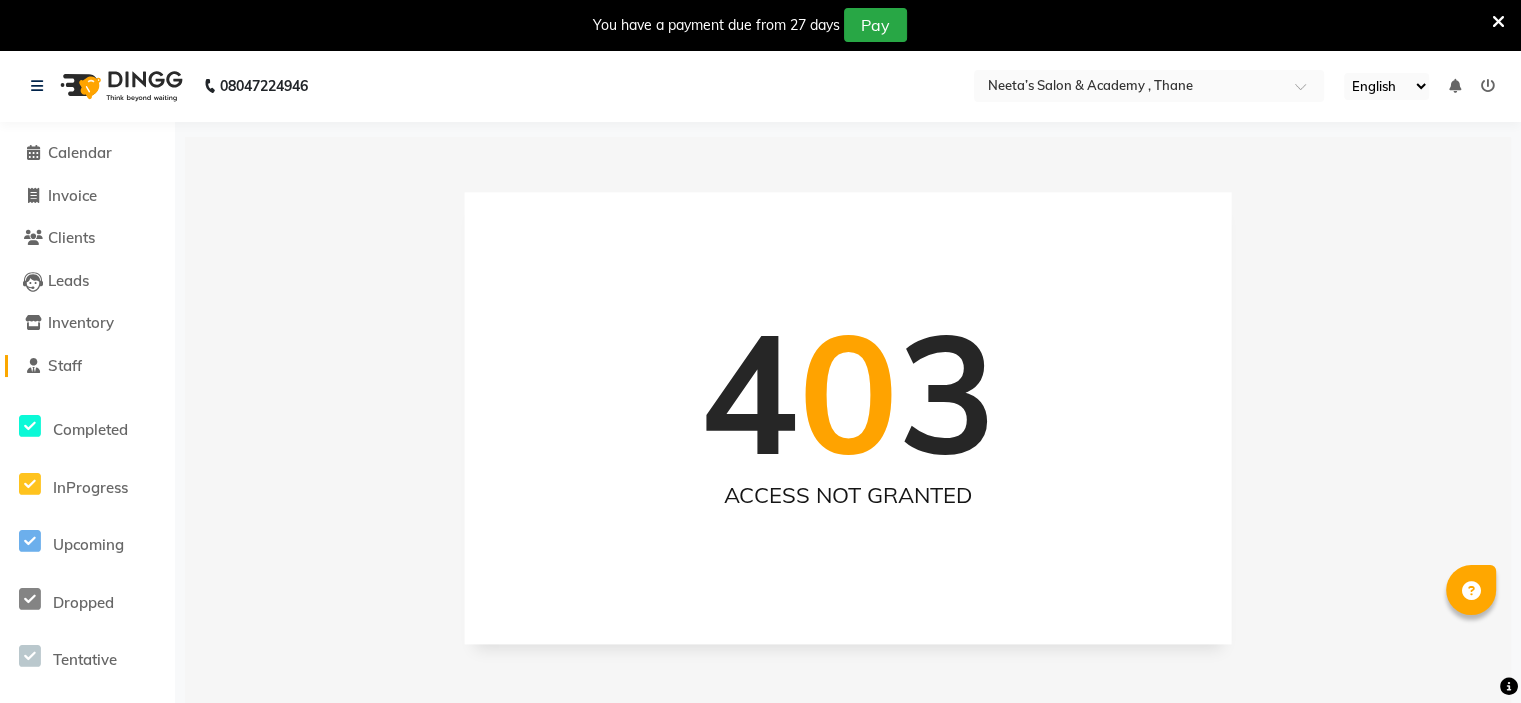 click on "Staff" 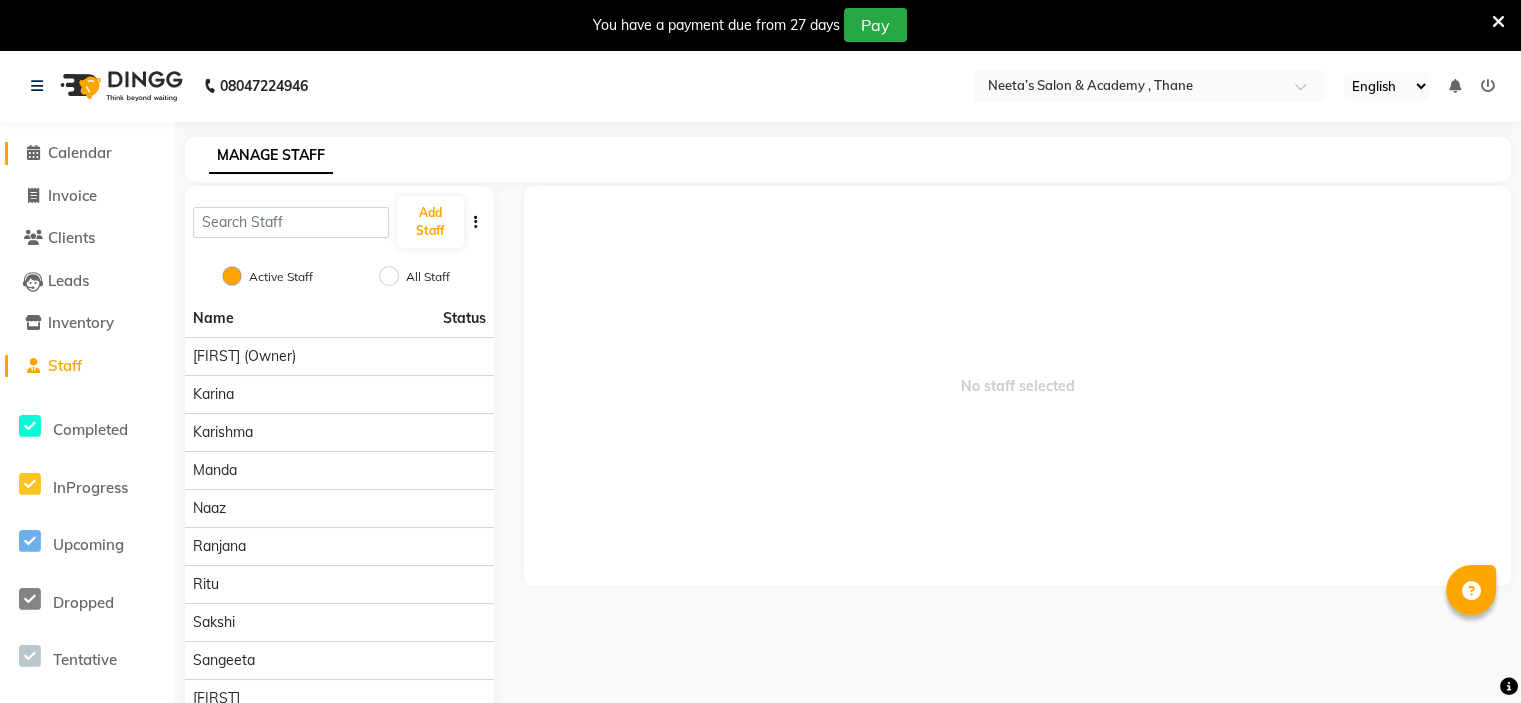 click on "Calendar" 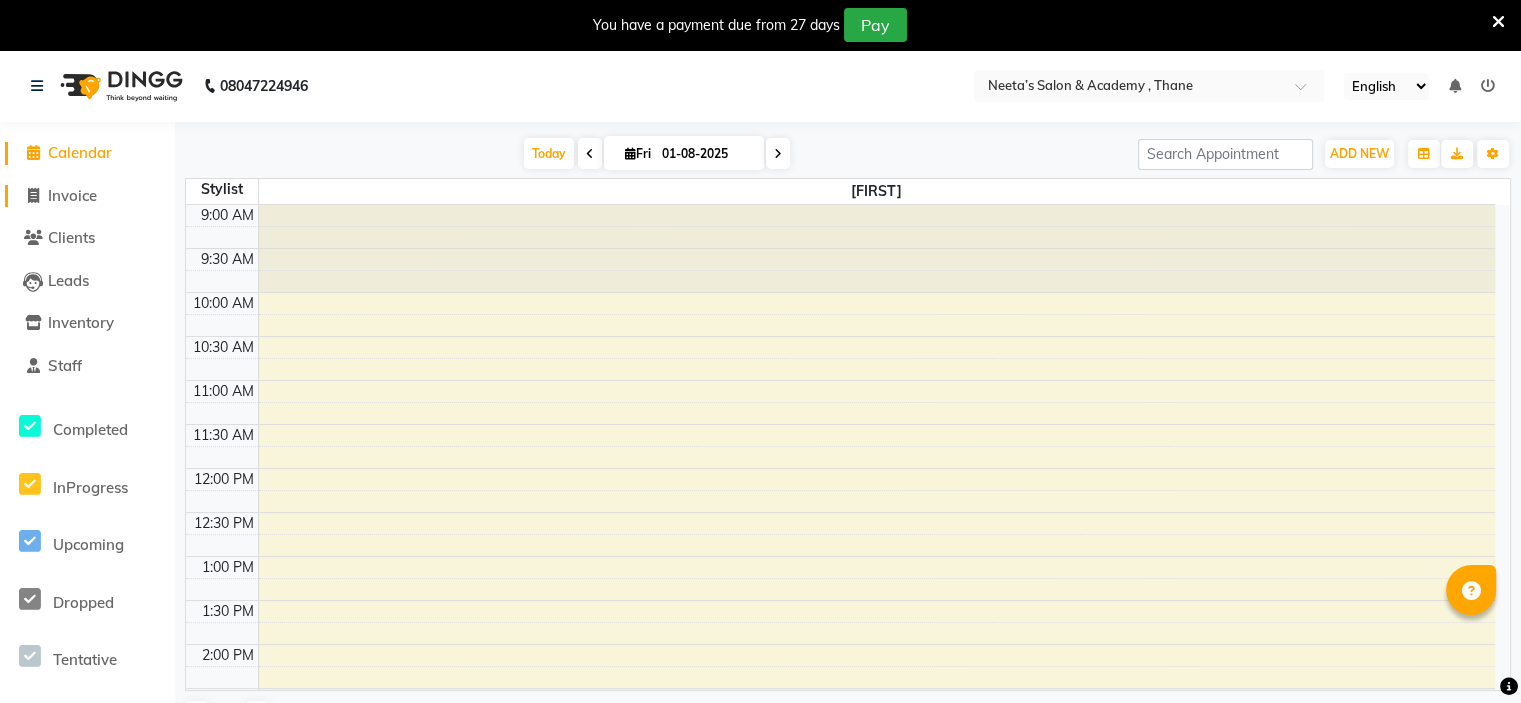 click on "Invoice" 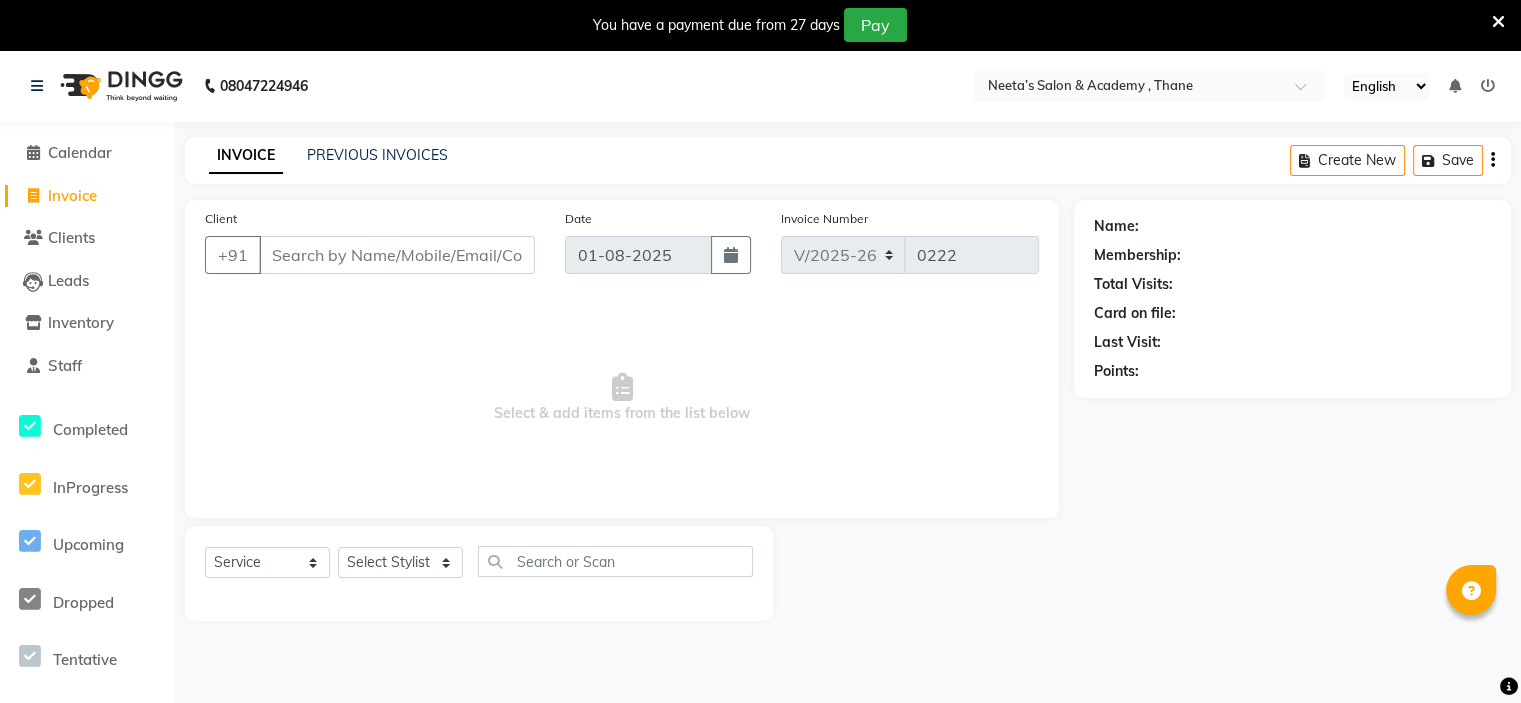 click at bounding box center (1488, 86) 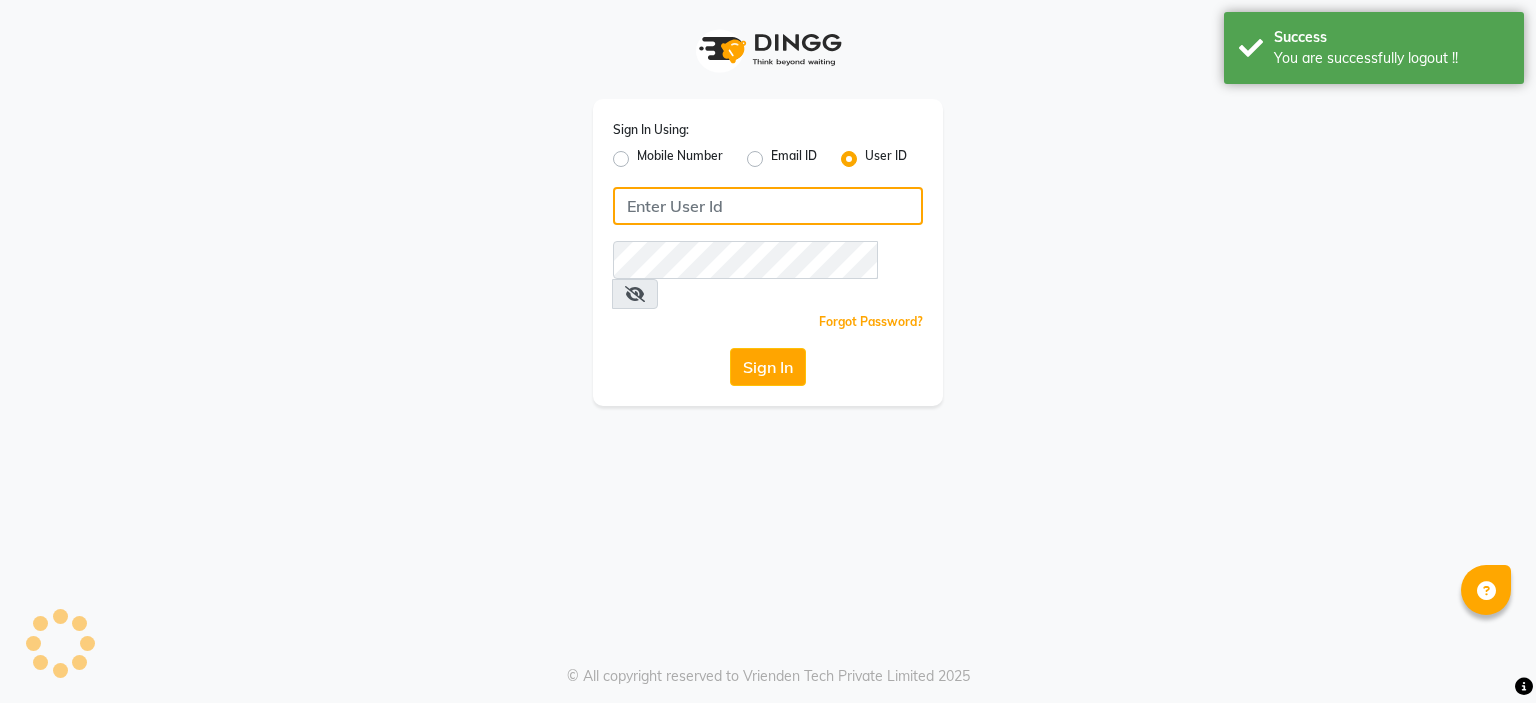 type on "[PHONE]" 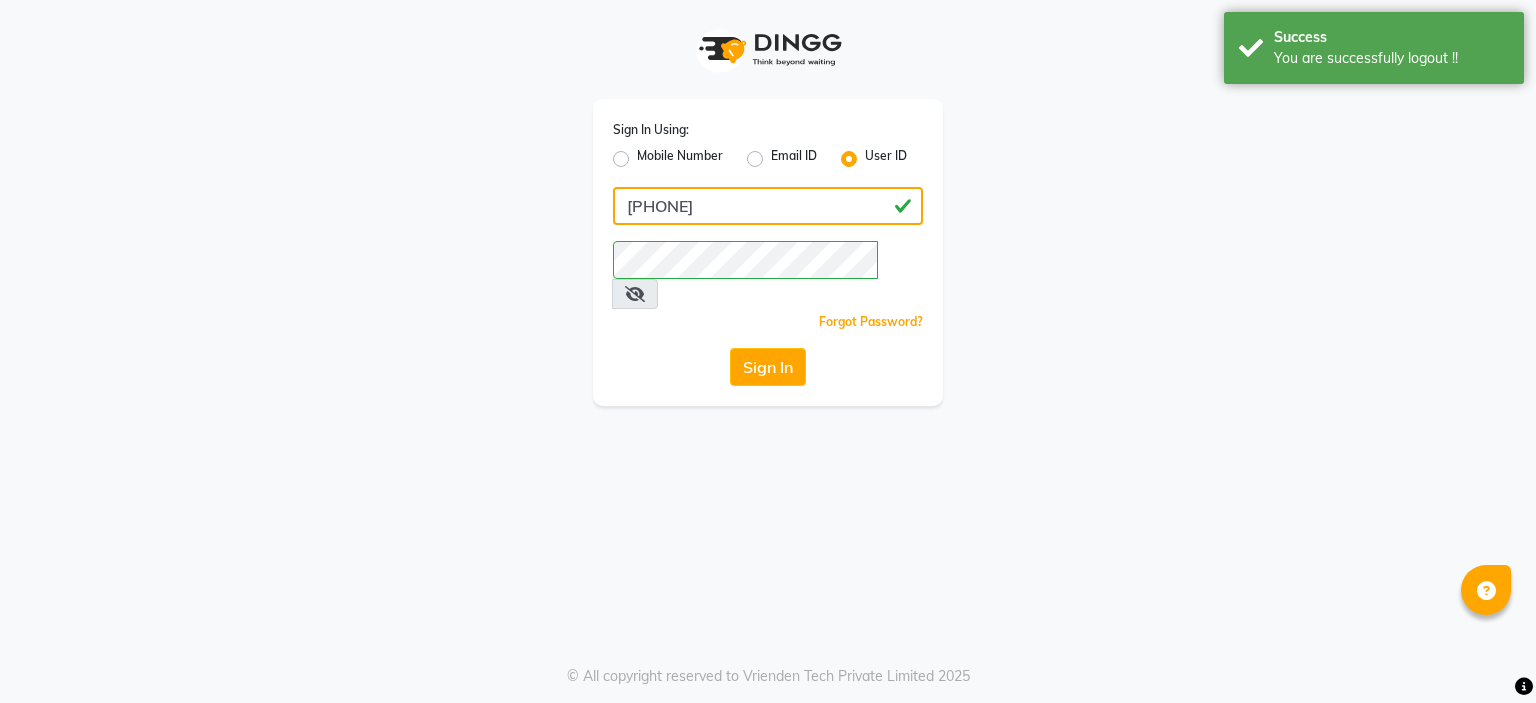 click on "[PHONE]" 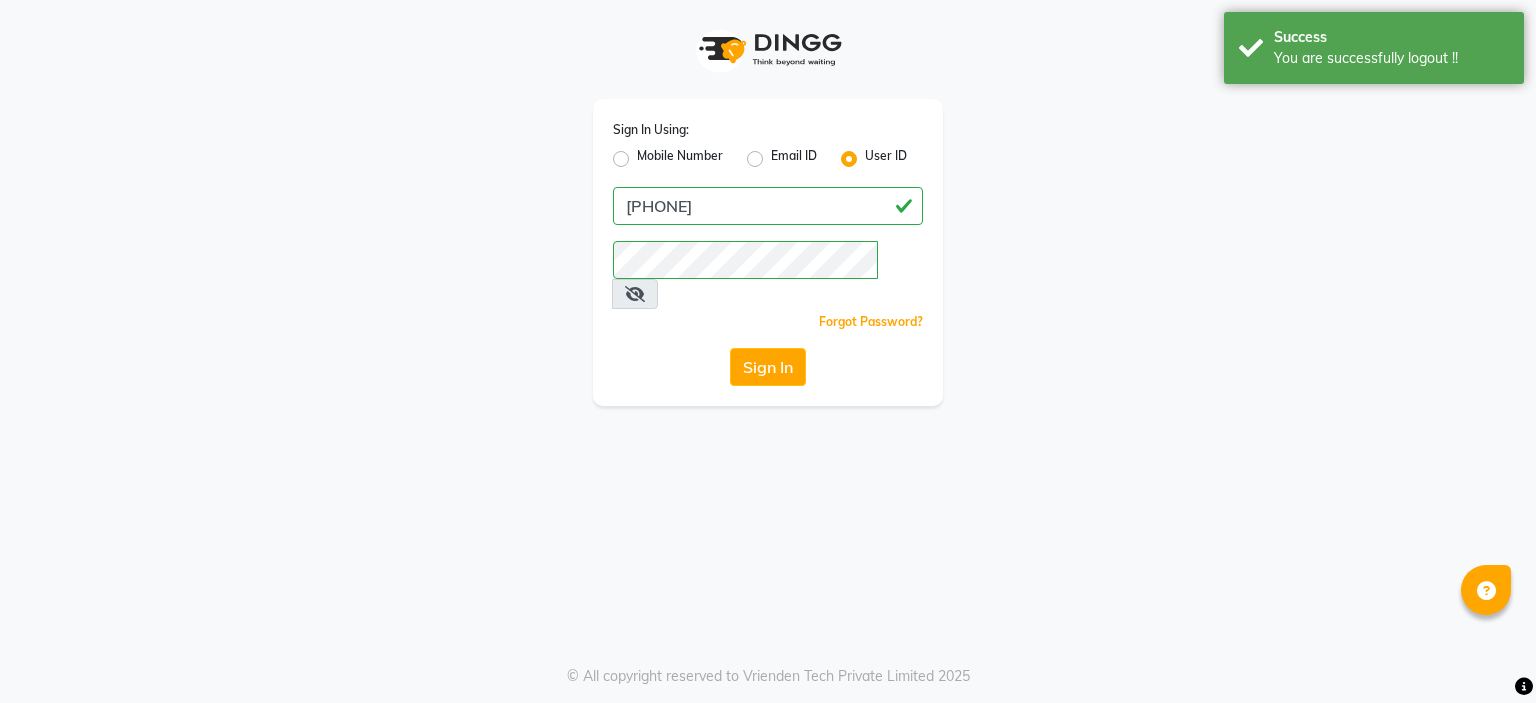 click on "Email ID" 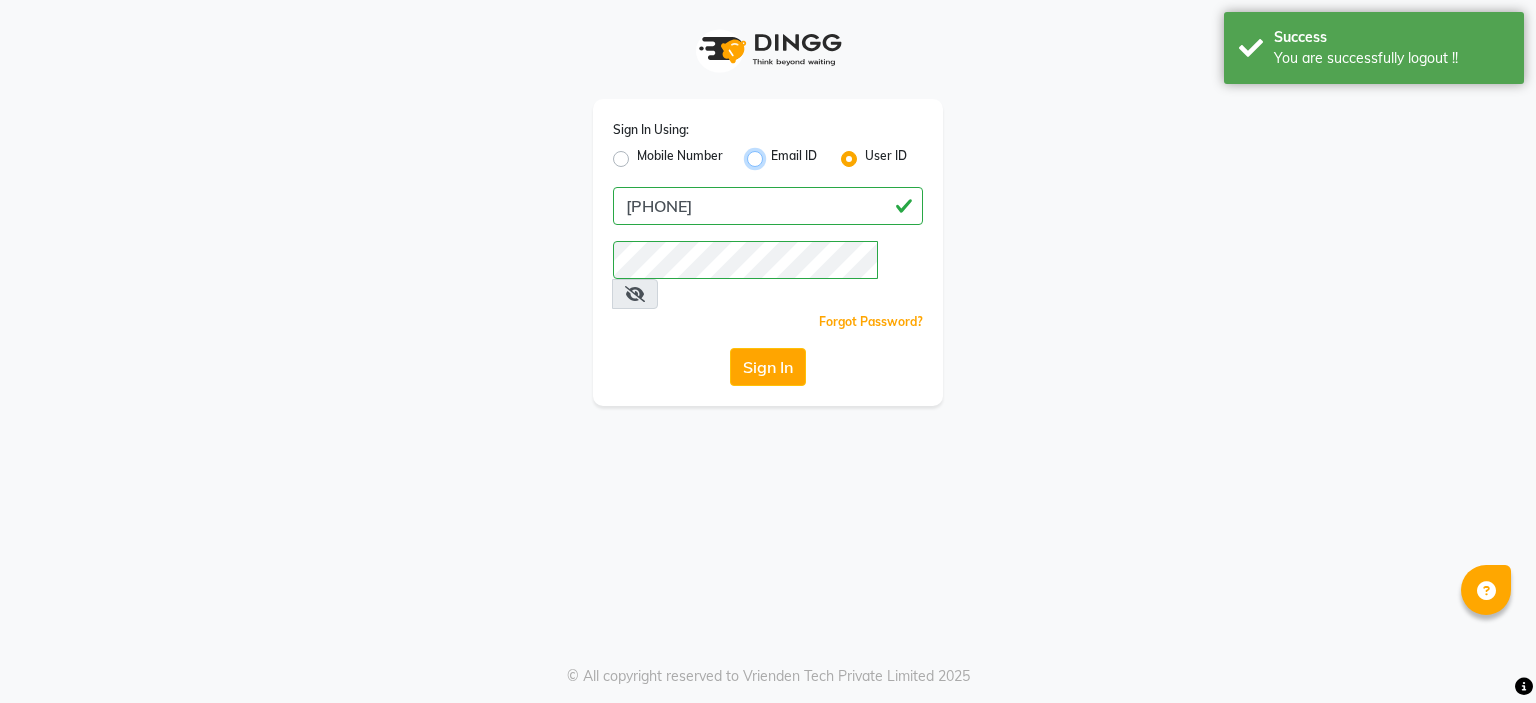 click on "Email ID" at bounding box center [777, 153] 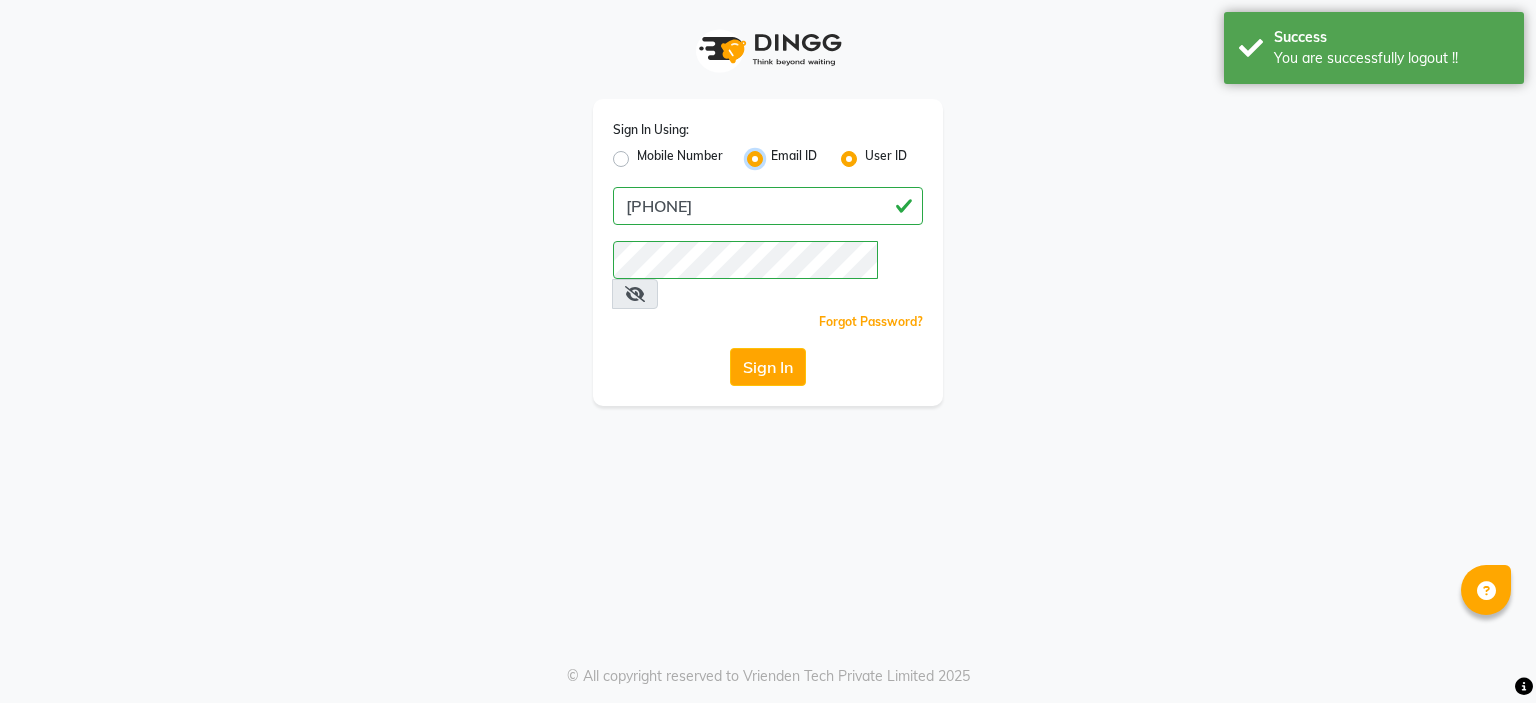radio on "false" 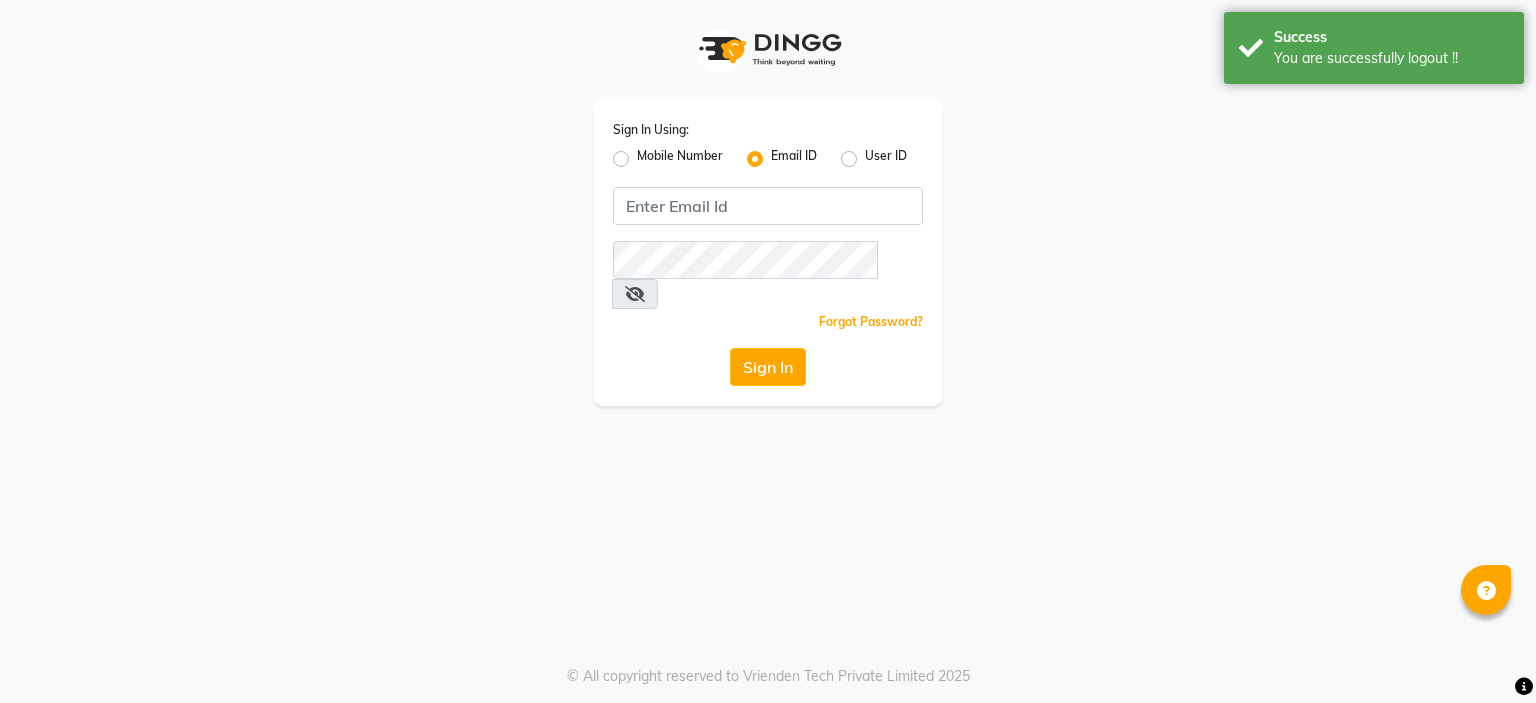 click on "User ID" 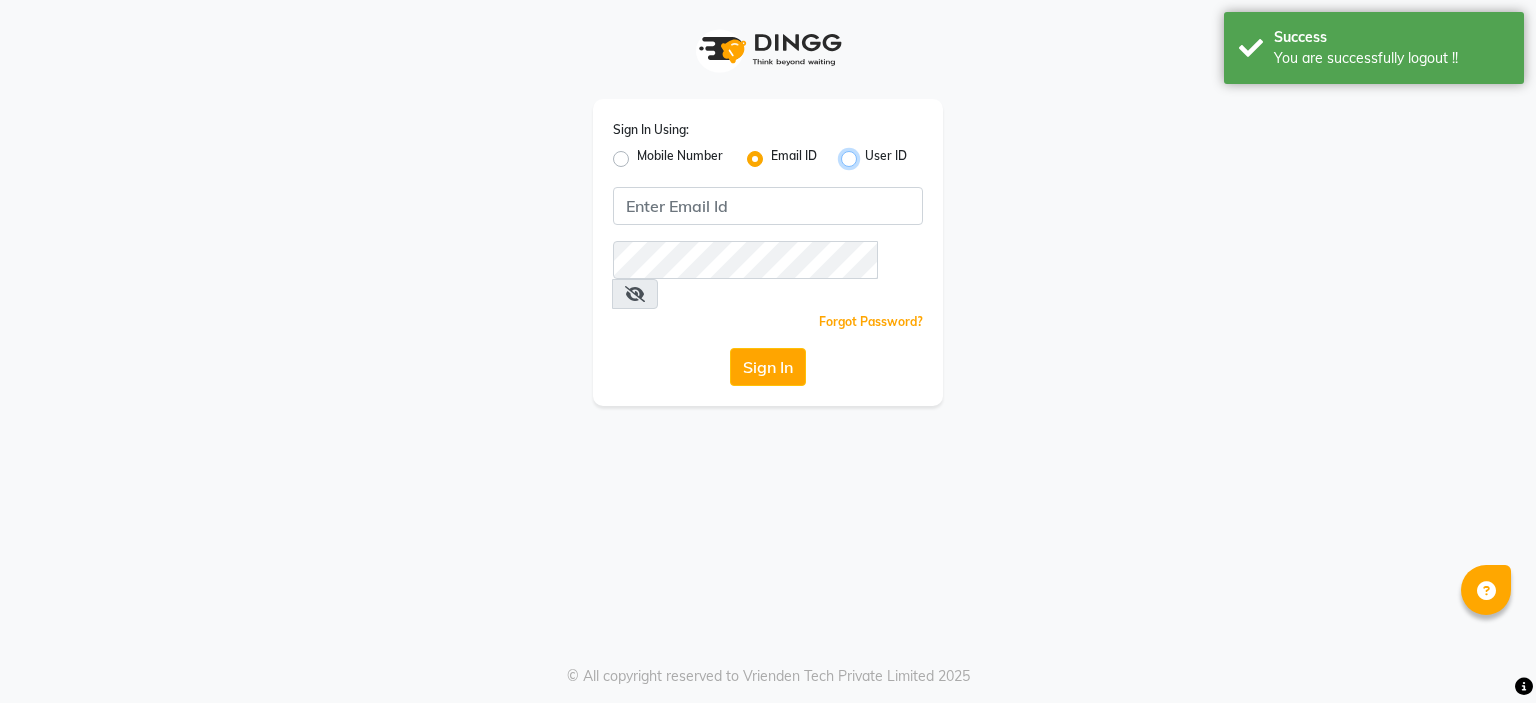 click on "User ID" at bounding box center (871, 153) 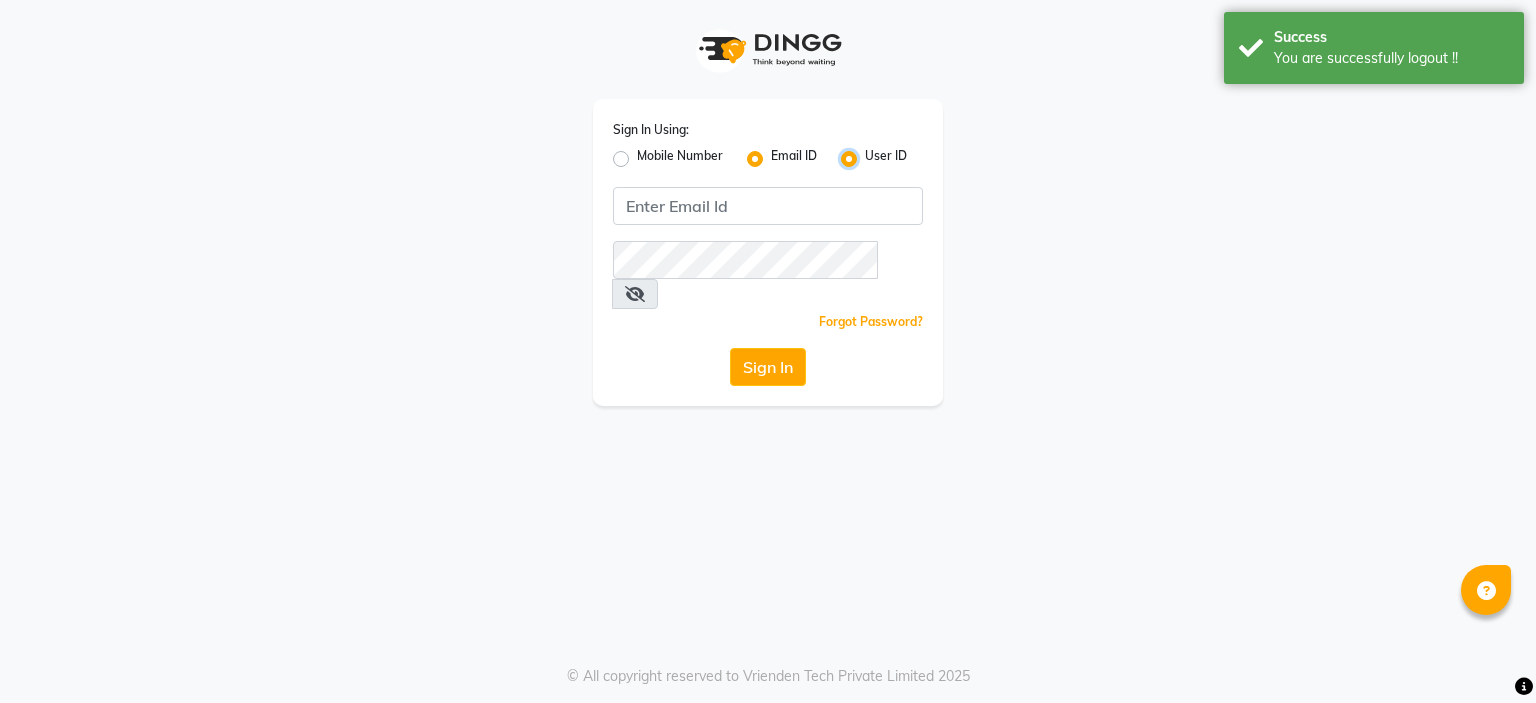 radio on "false" 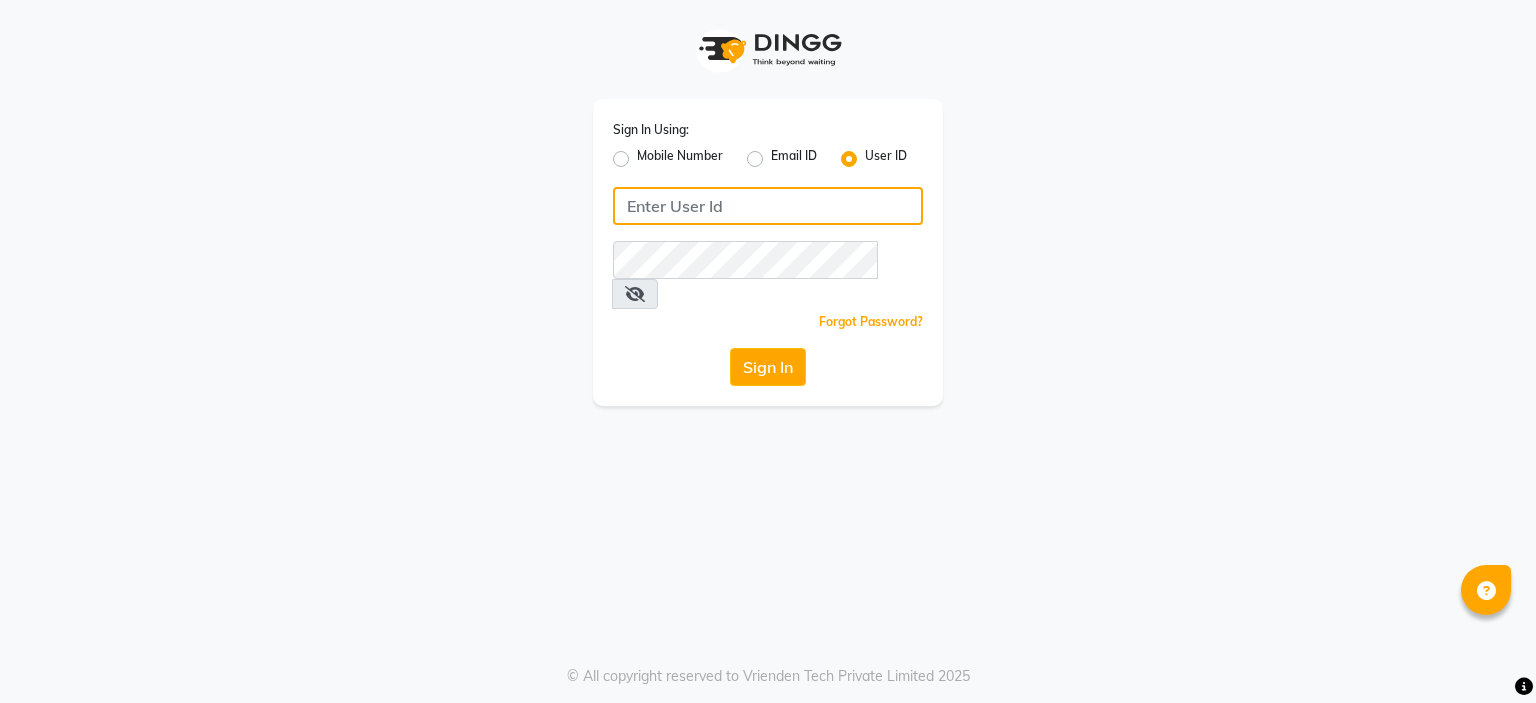 click 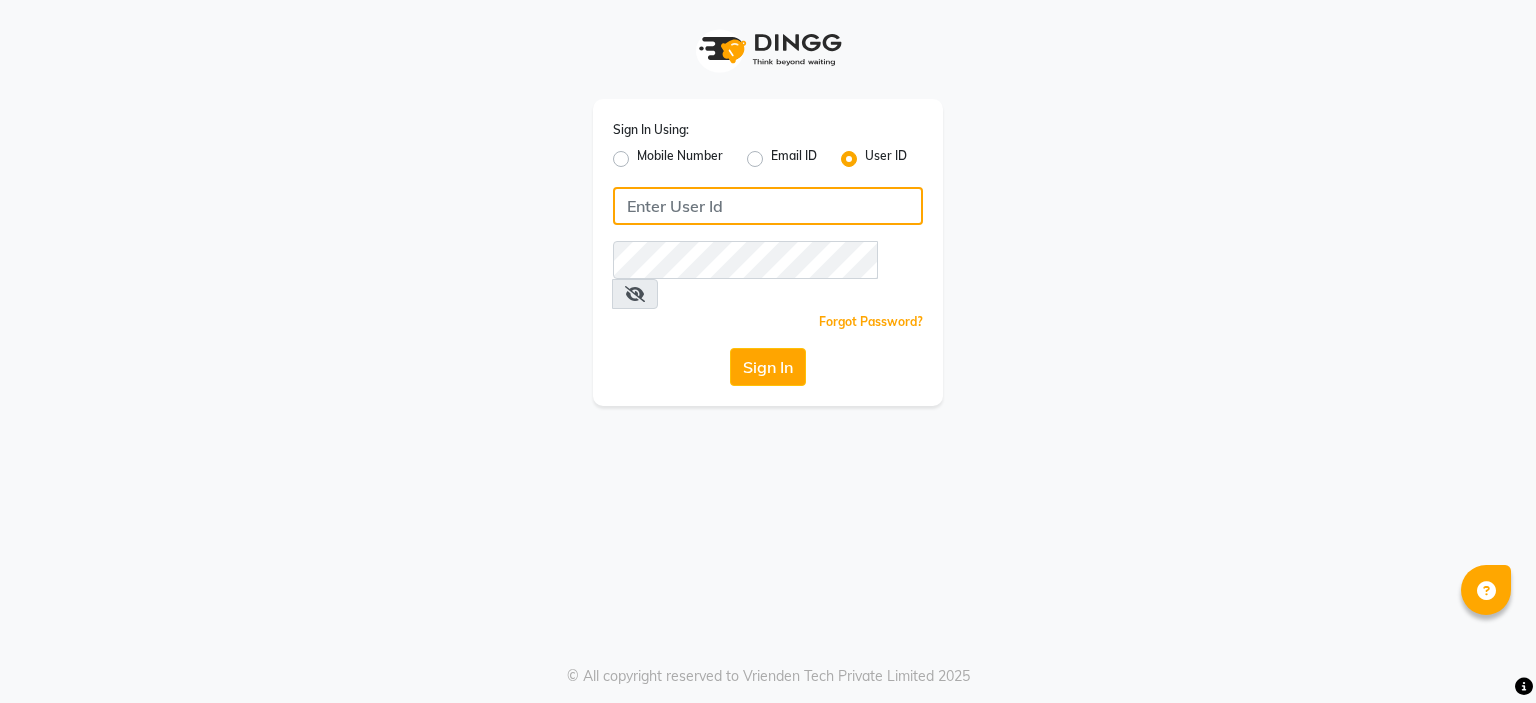 type on "[EMAIL]" 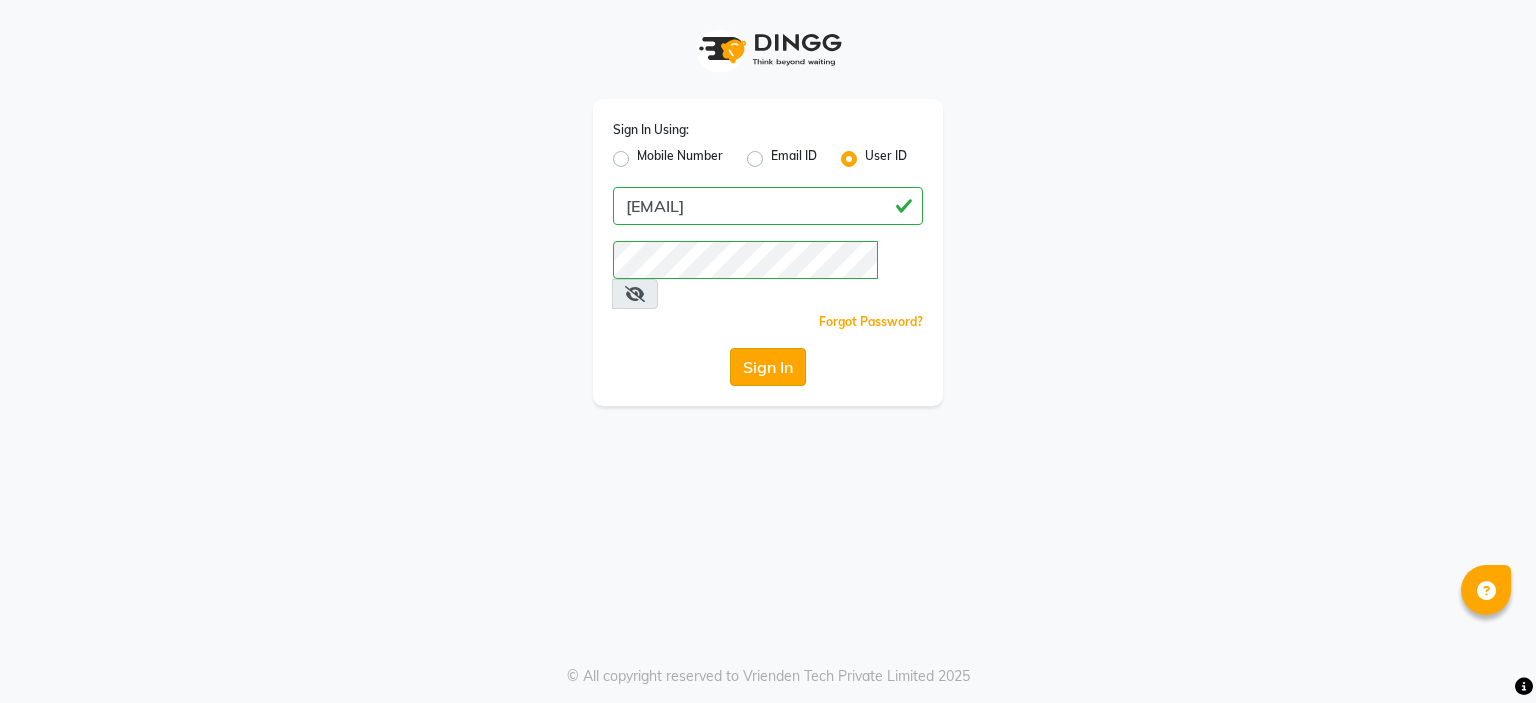 click on "Sign In" 